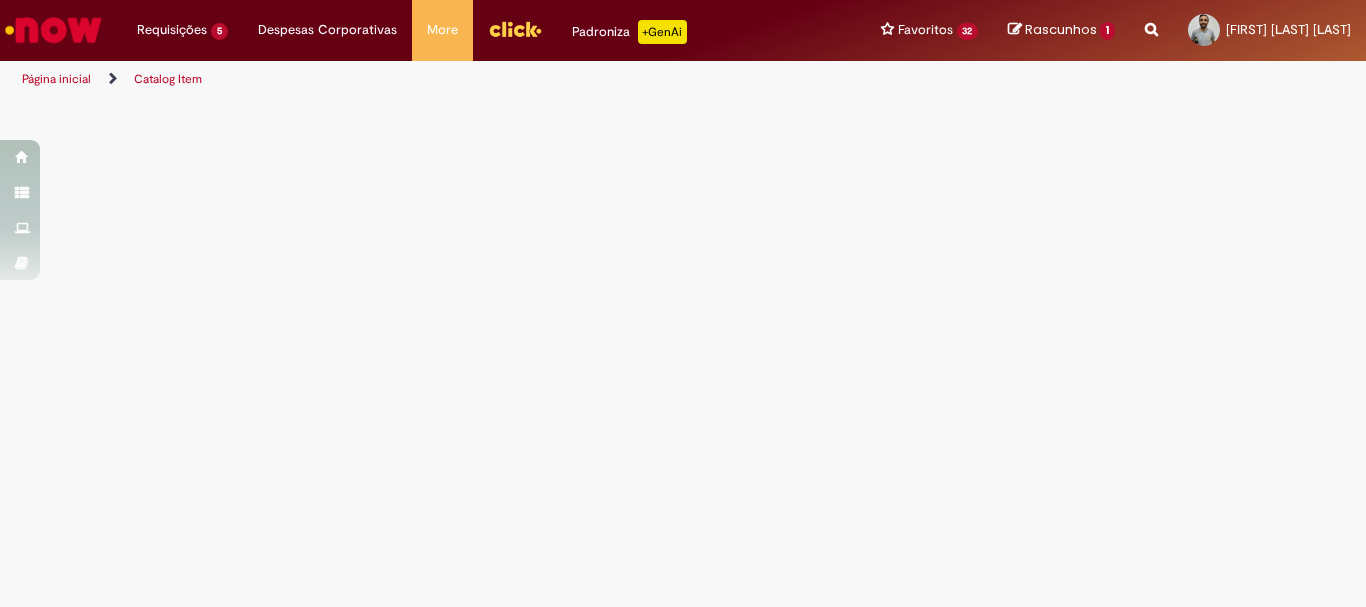 scroll, scrollTop: 0, scrollLeft: 0, axis: both 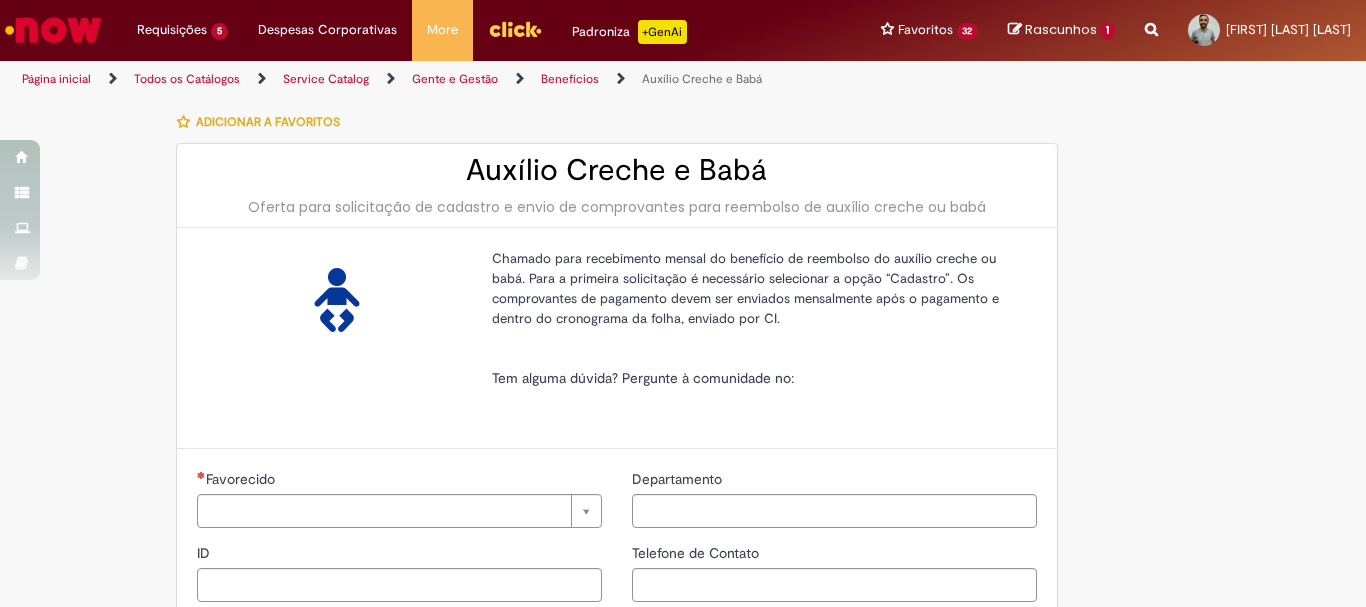 type on "********" 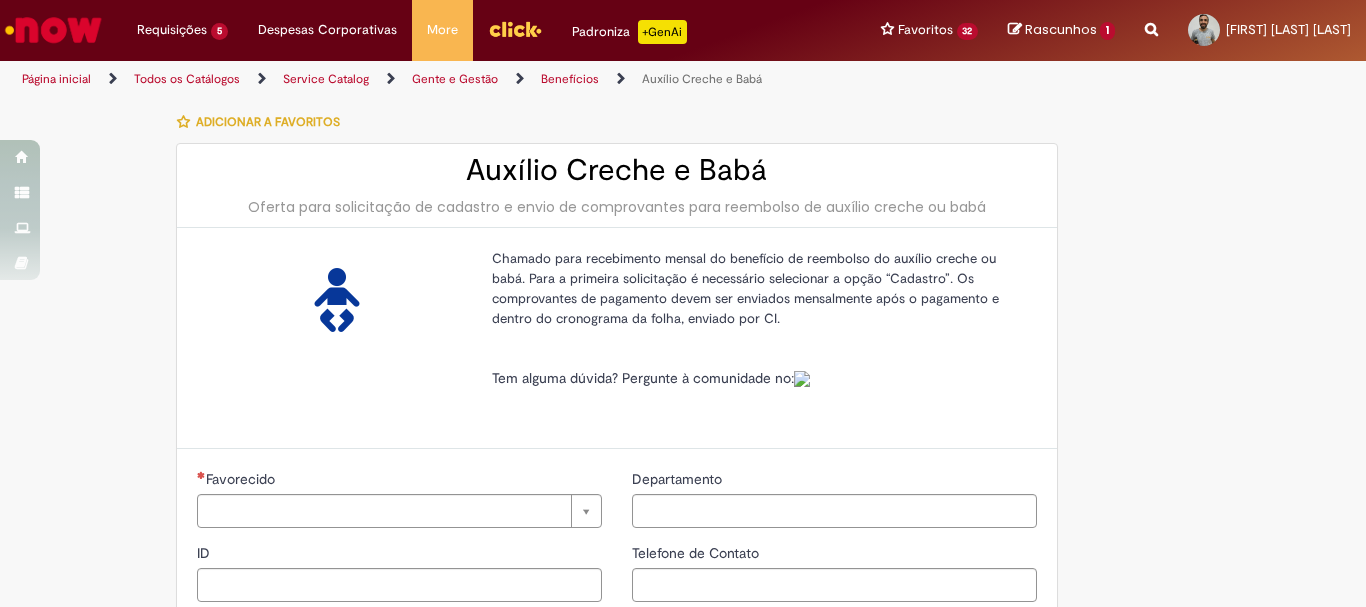type on "**********" 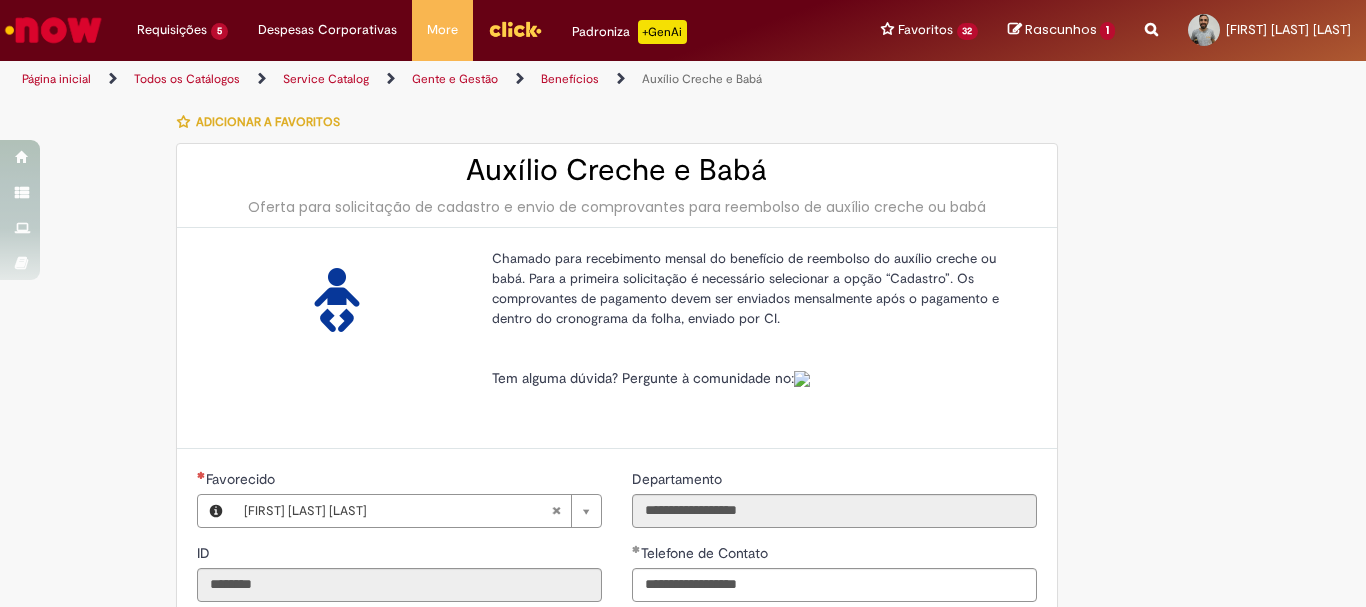 type on "**********" 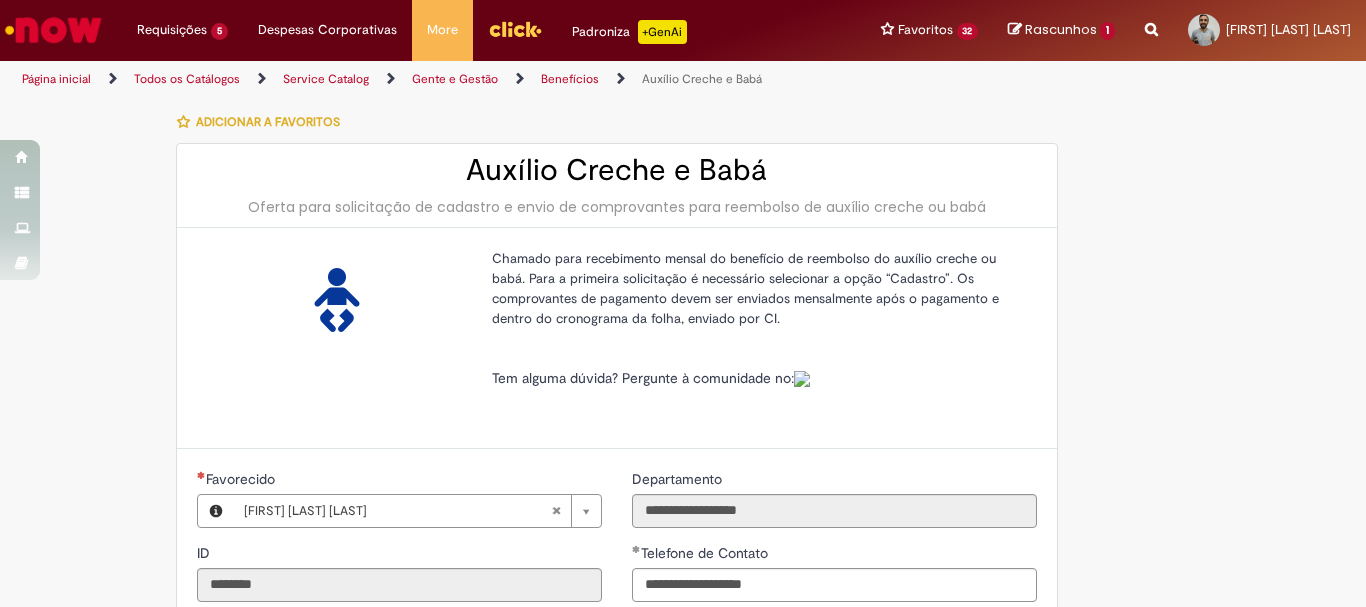 type on "**********" 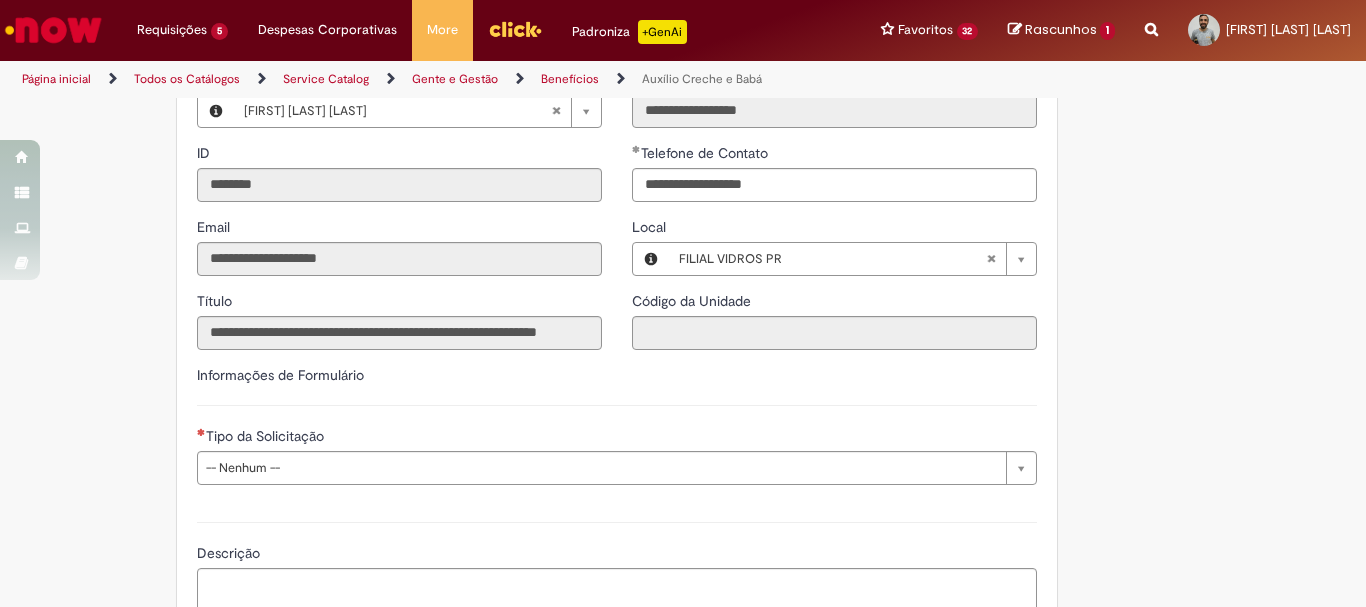 scroll, scrollTop: 573, scrollLeft: 0, axis: vertical 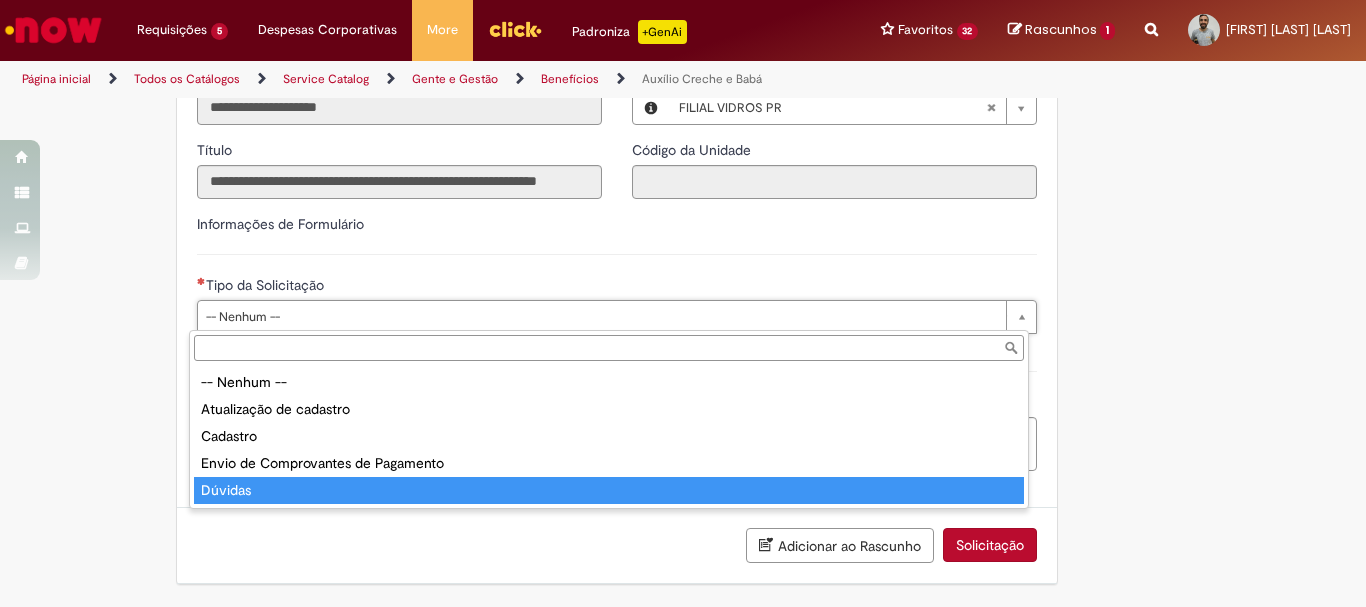 type on "*******" 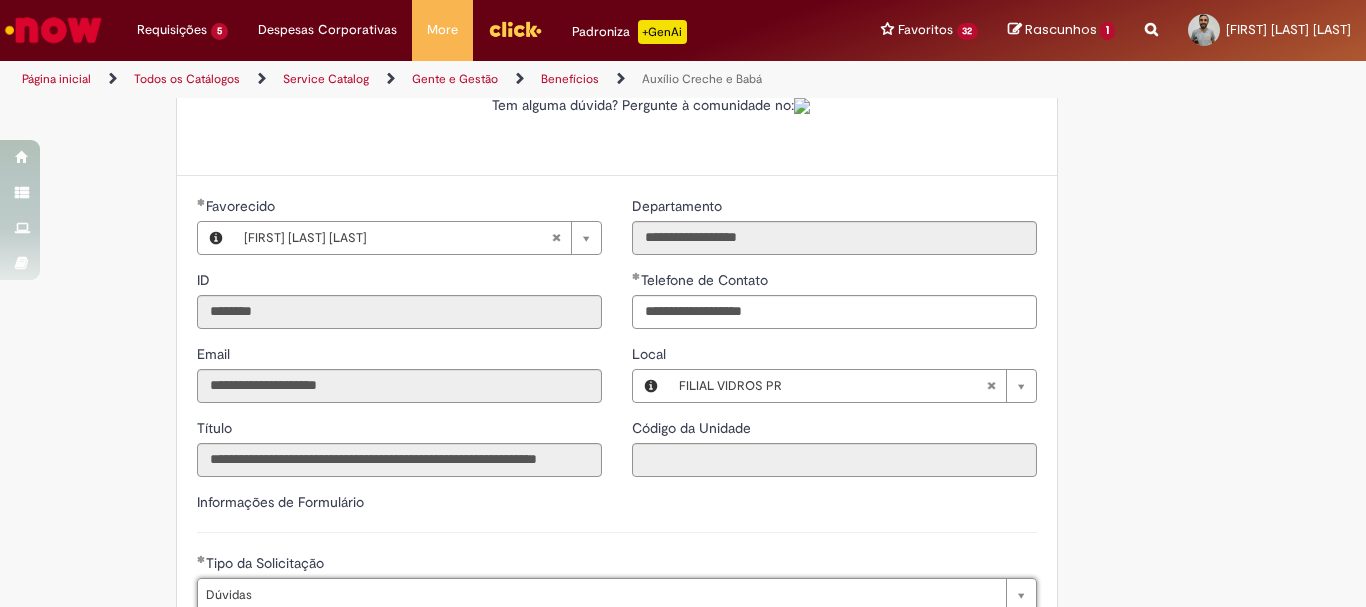 scroll, scrollTop: 73, scrollLeft: 0, axis: vertical 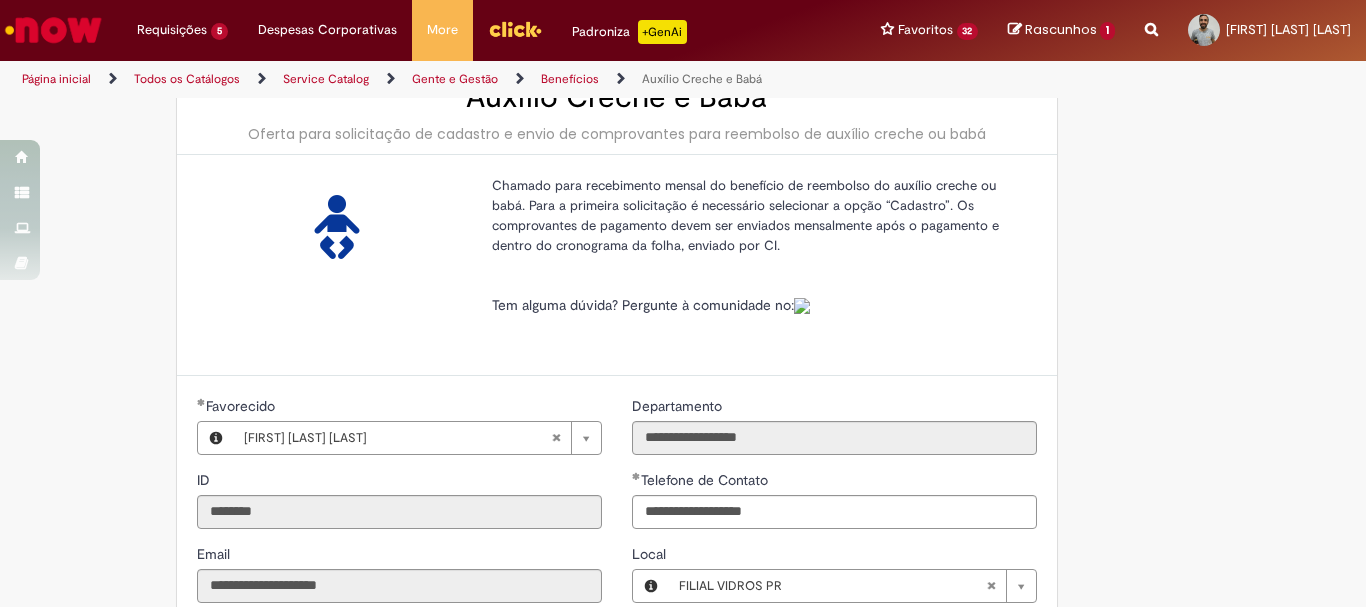 click at bounding box center [802, 306] 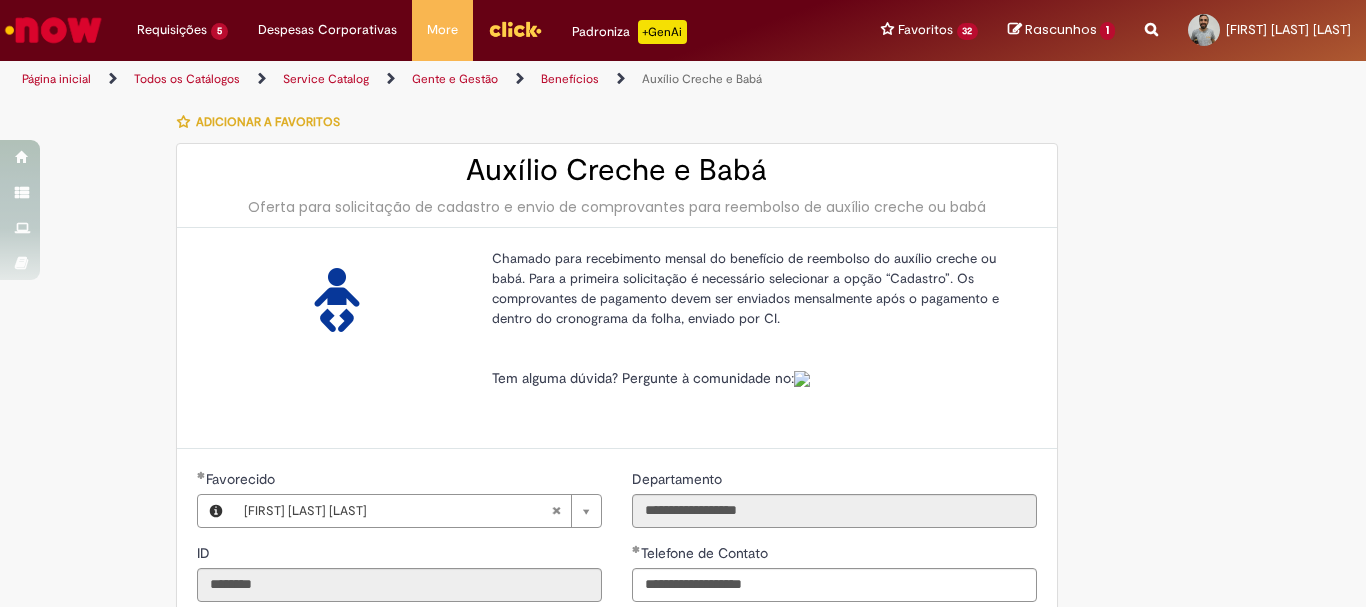 click on "Página inicial" at bounding box center [56, 79] 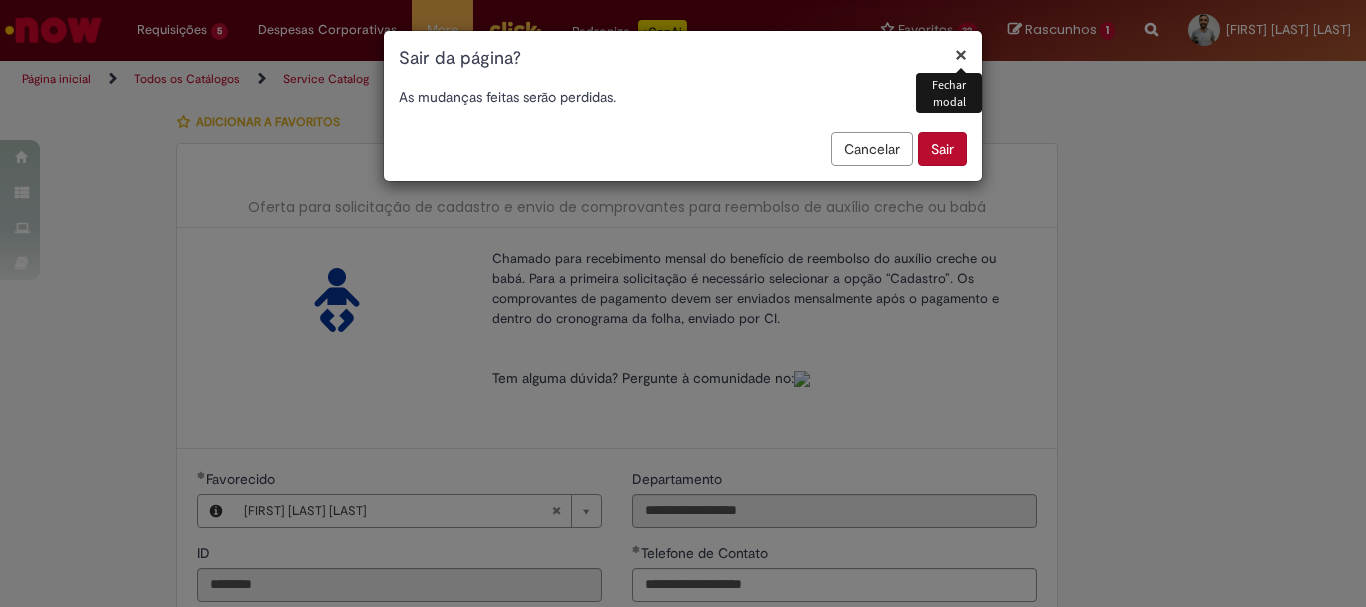 click on "Sair" at bounding box center (942, 149) 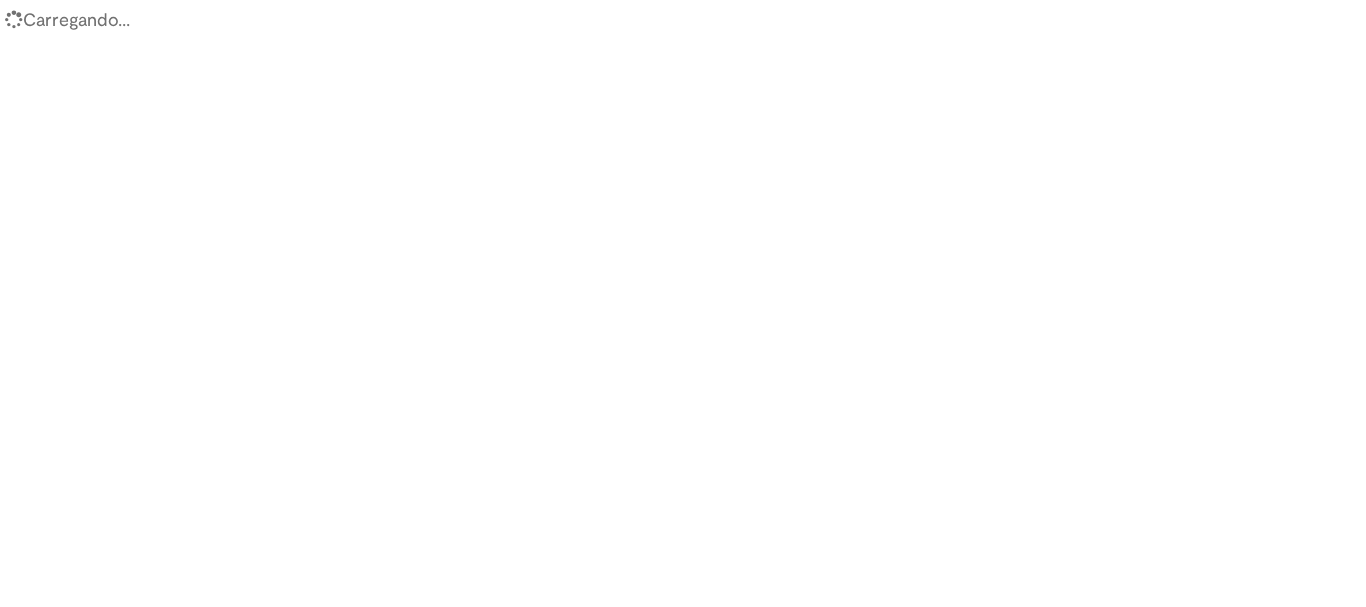 scroll, scrollTop: 0, scrollLeft: 0, axis: both 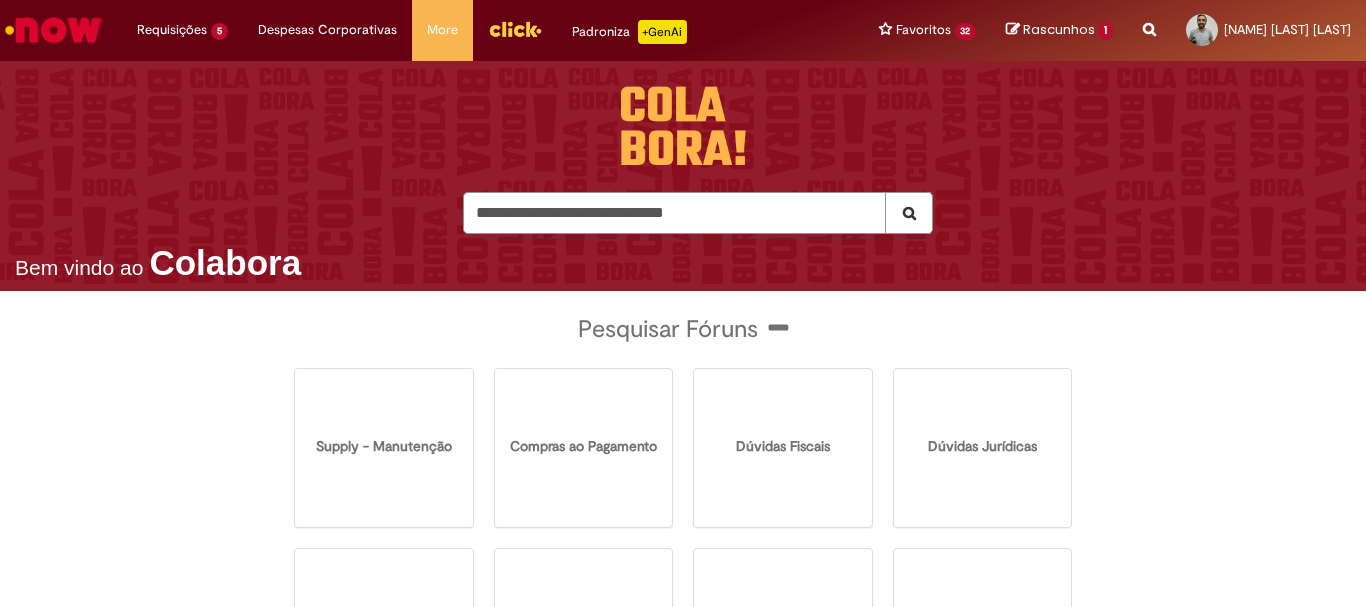 click at bounding box center (697, 213) 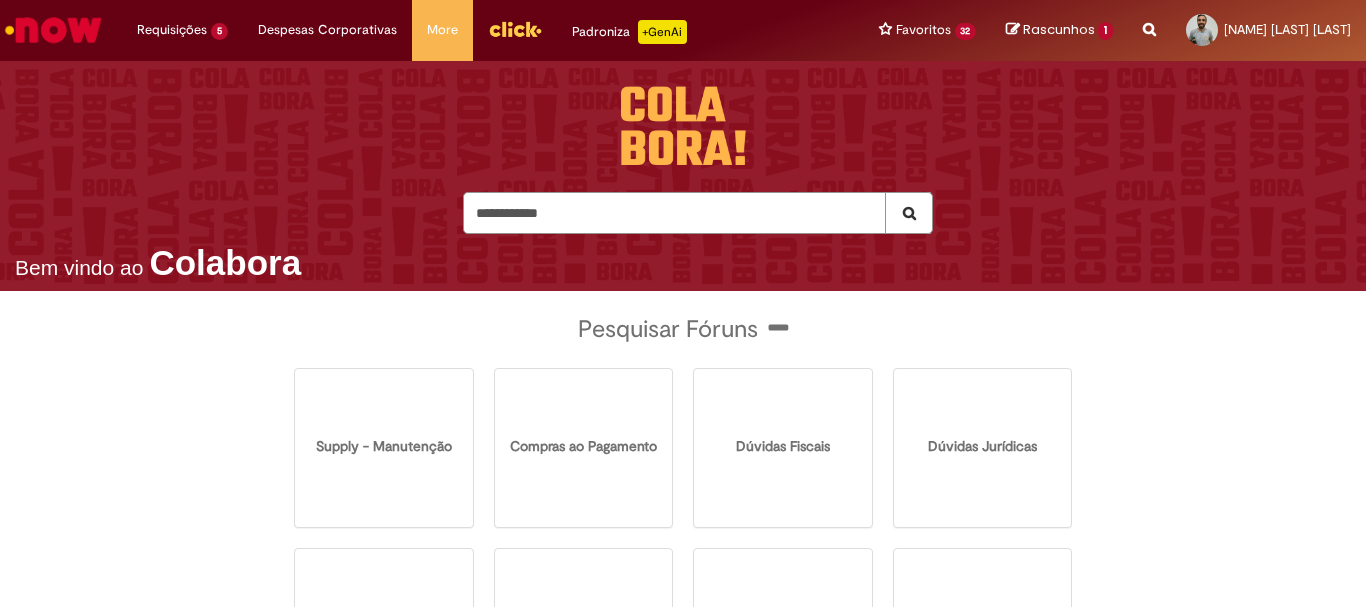 type on "**********" 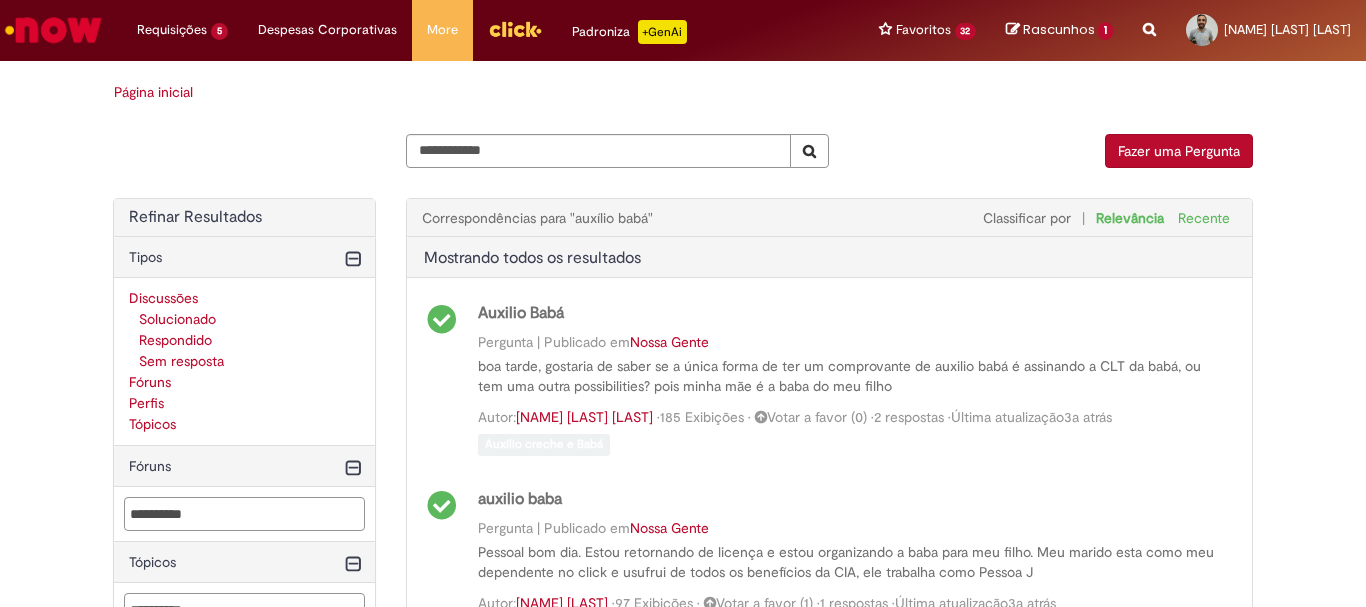 scroll, scrollTop: 300, scrollLeft: 0, axis: vertical 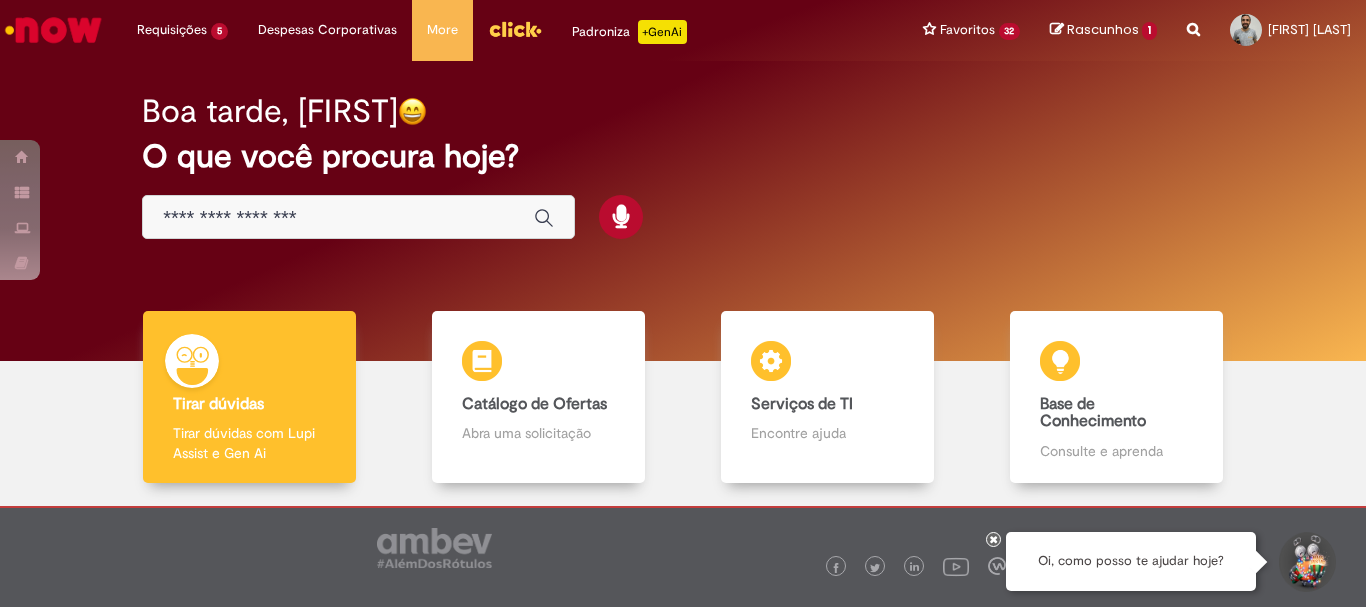click at bounding box center (338, 218) 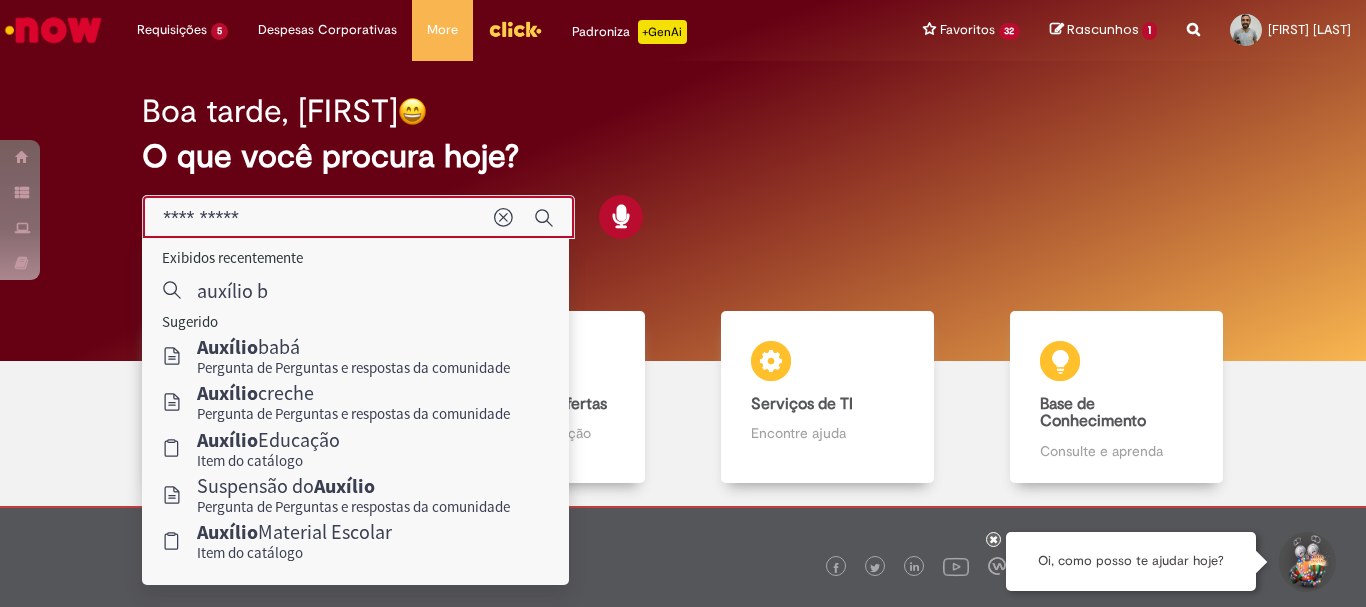 type on "**********" 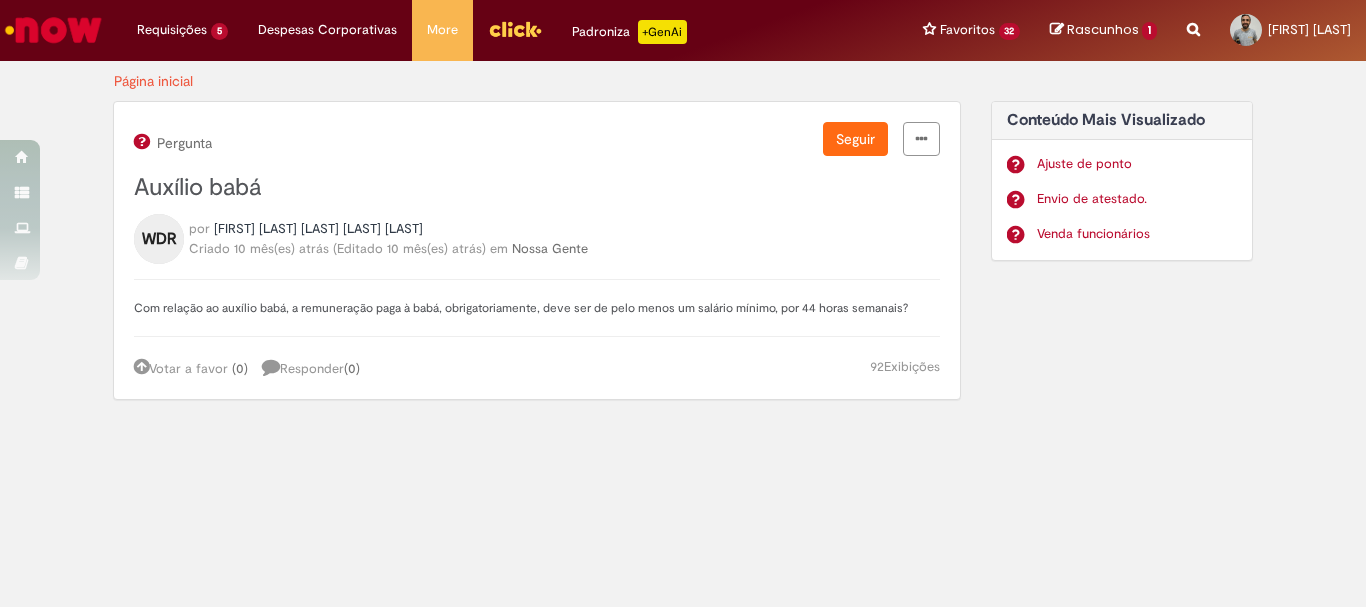 click at bounding box center (53, 30) 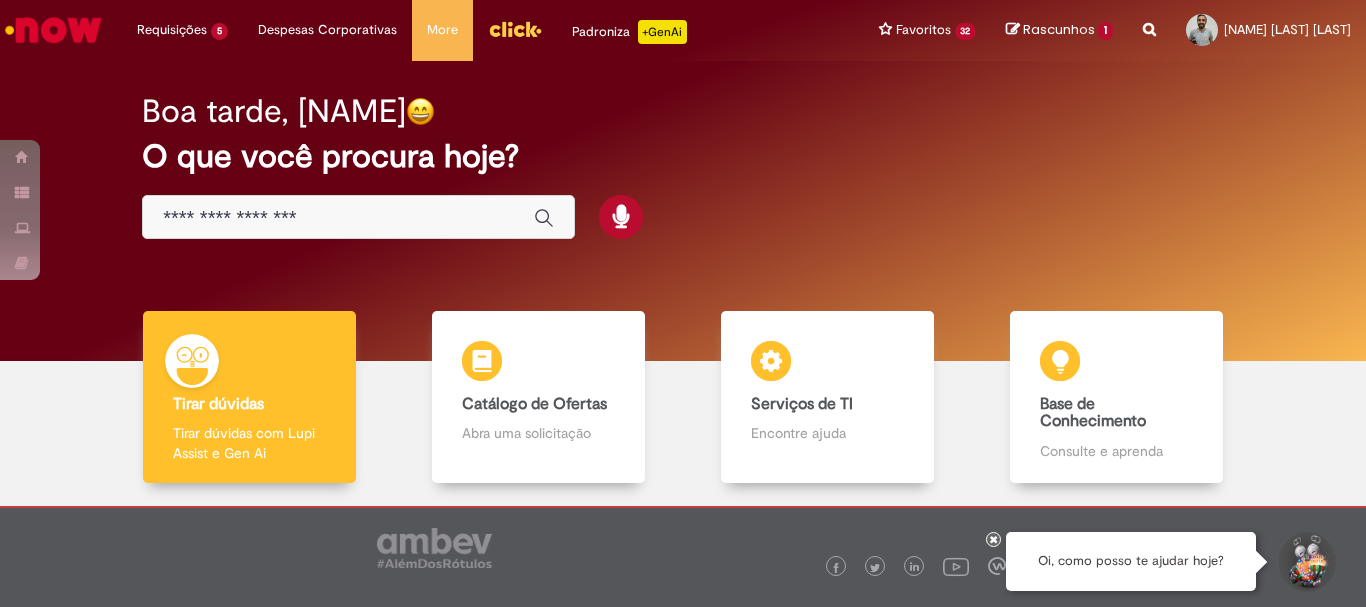 scroll, scrollTop: 0, scrollLeft: 0, axis: both 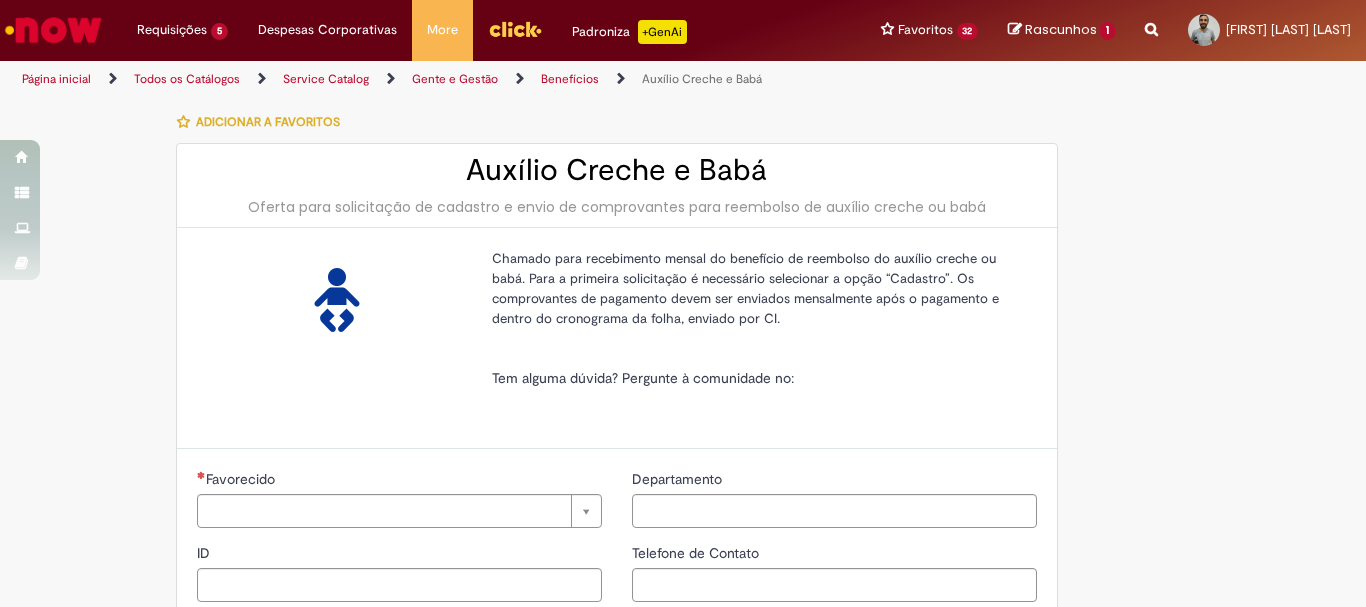 type on "********" 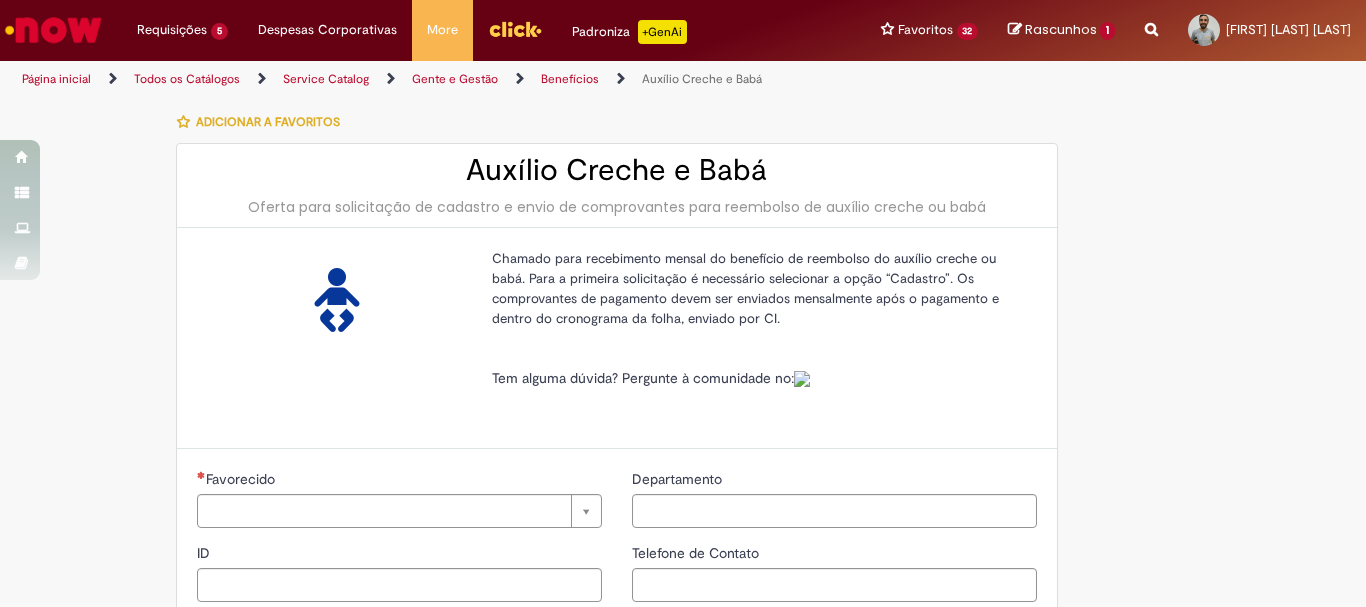 type on "**********" 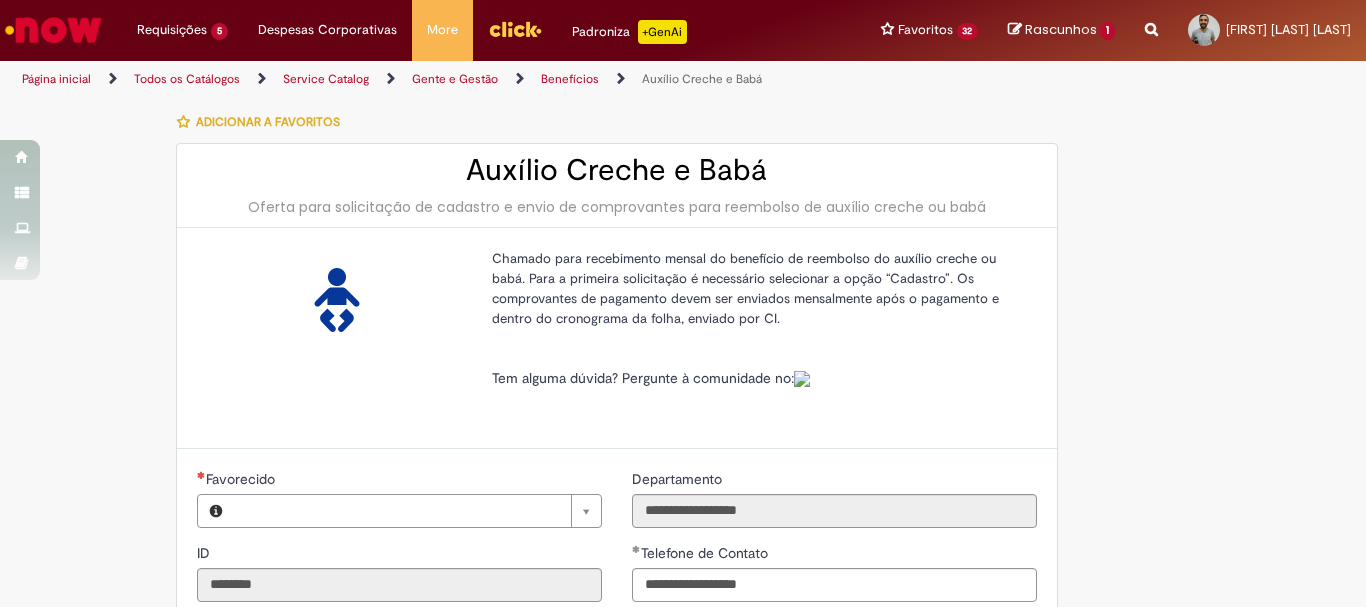 type on "**********" 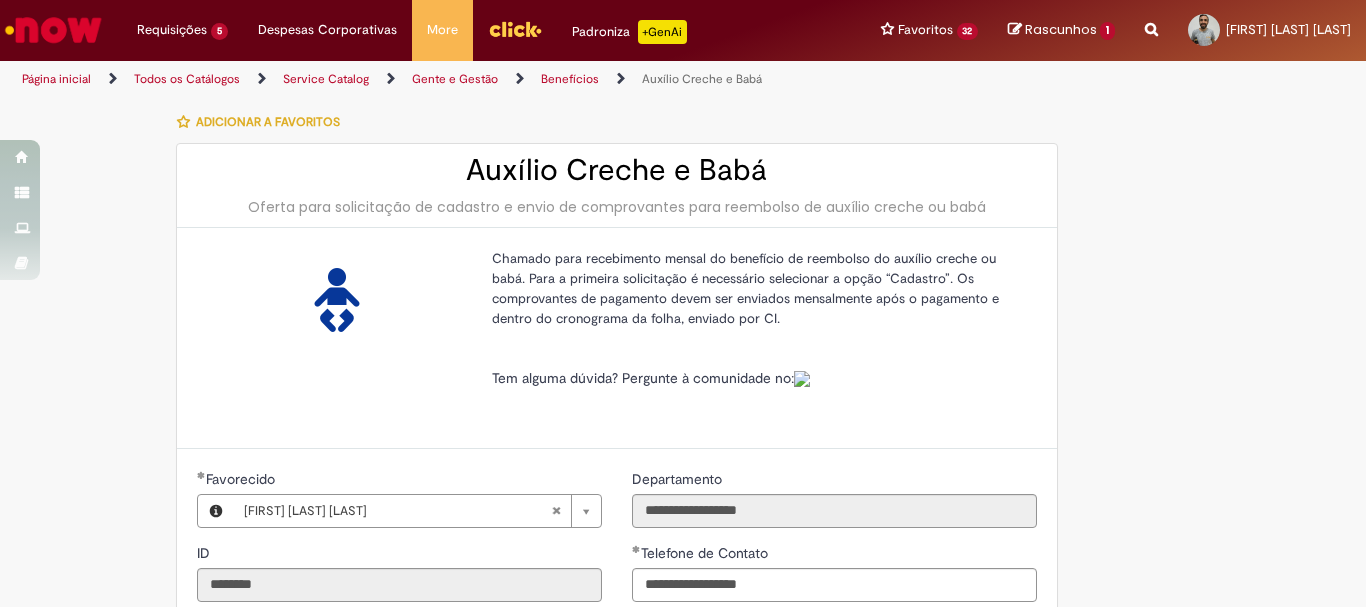 type on "**********" 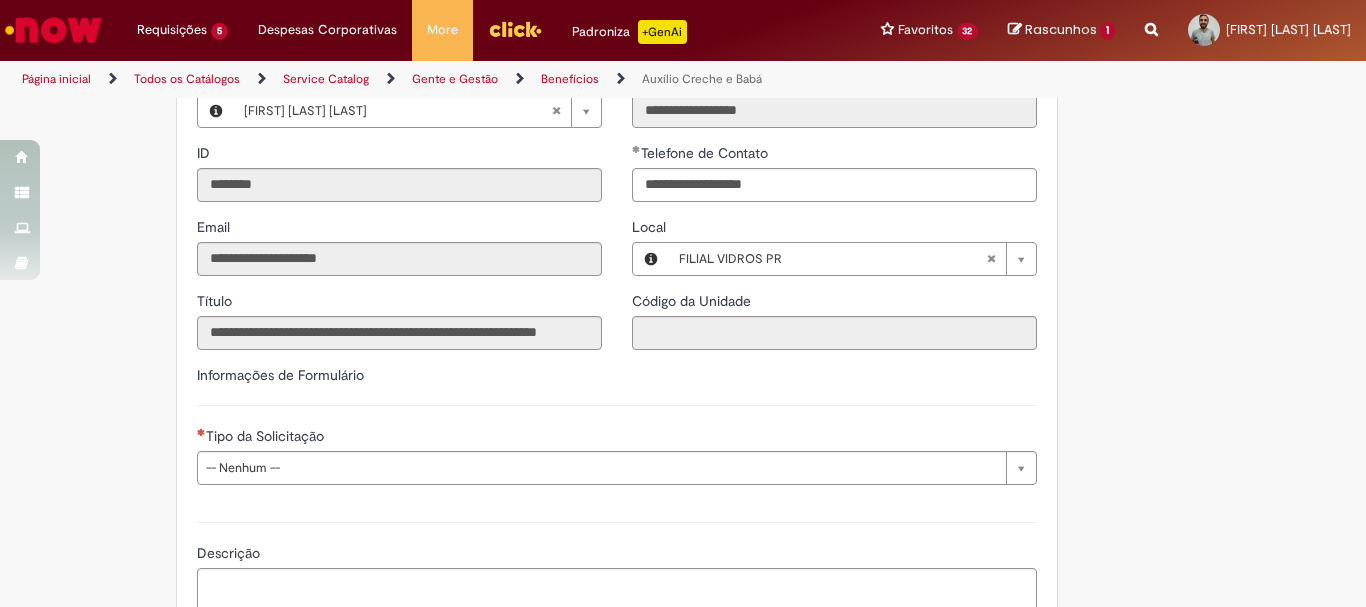 scroll, scrollTop: 573, scrollLeft: 0, axis: vertical 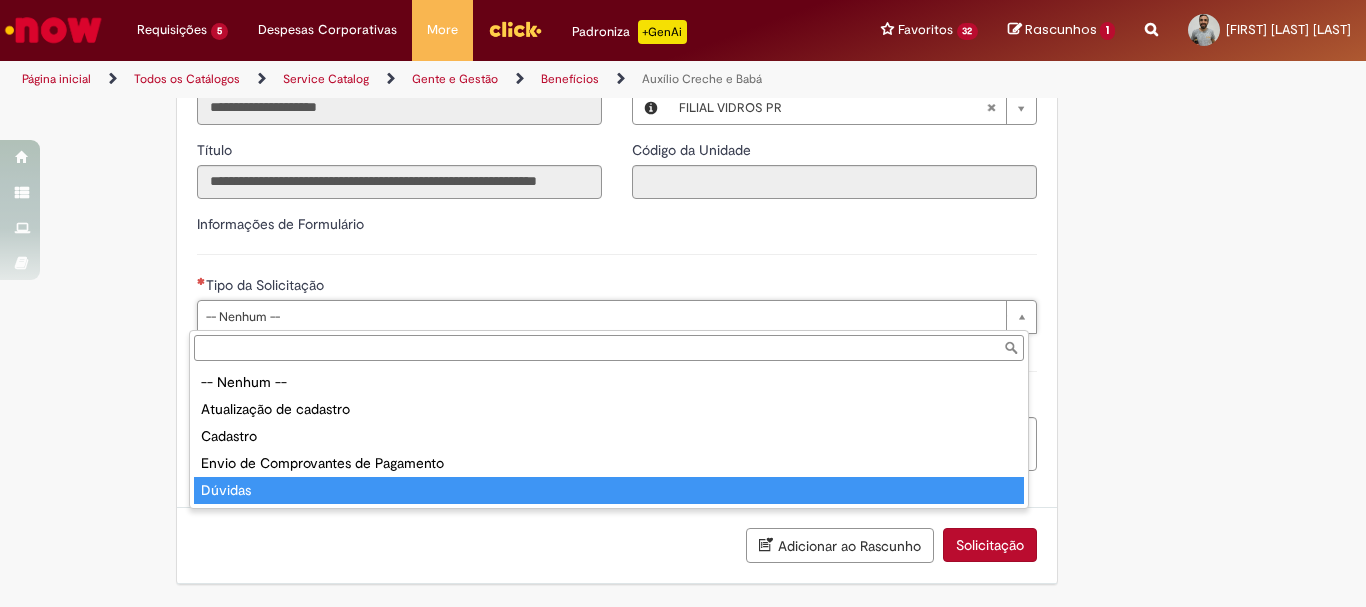 type on "*******" 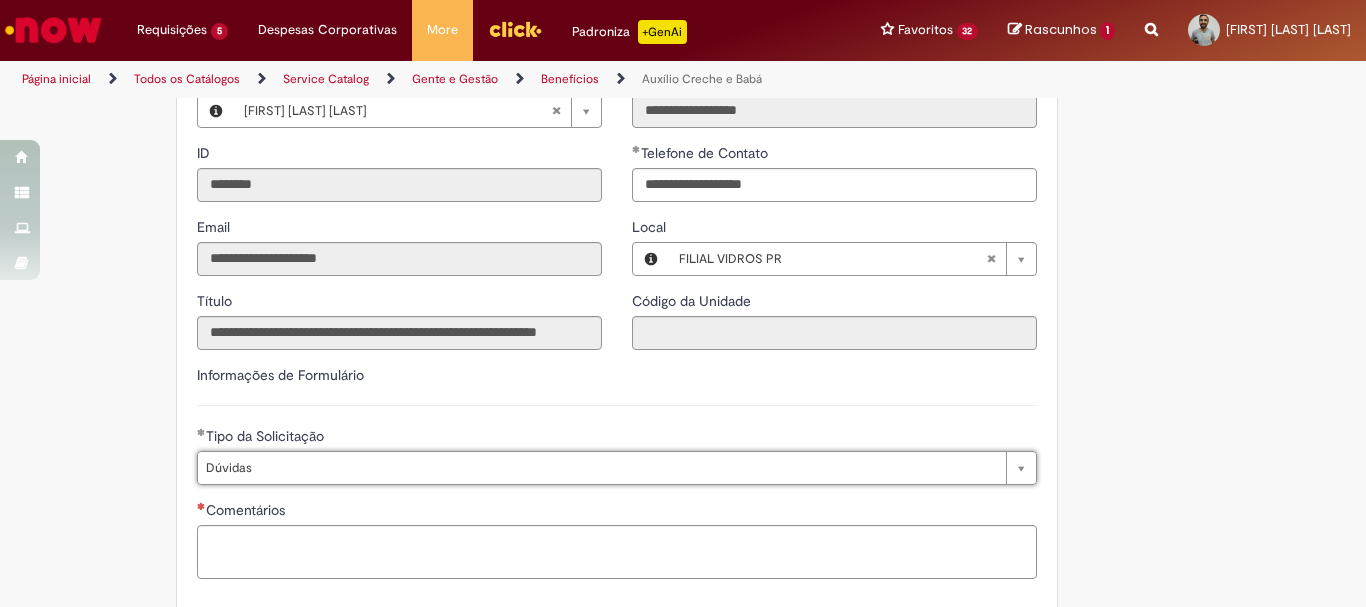 scroll, scrollTop: 600, scrollLeft: 0, axis: vertical 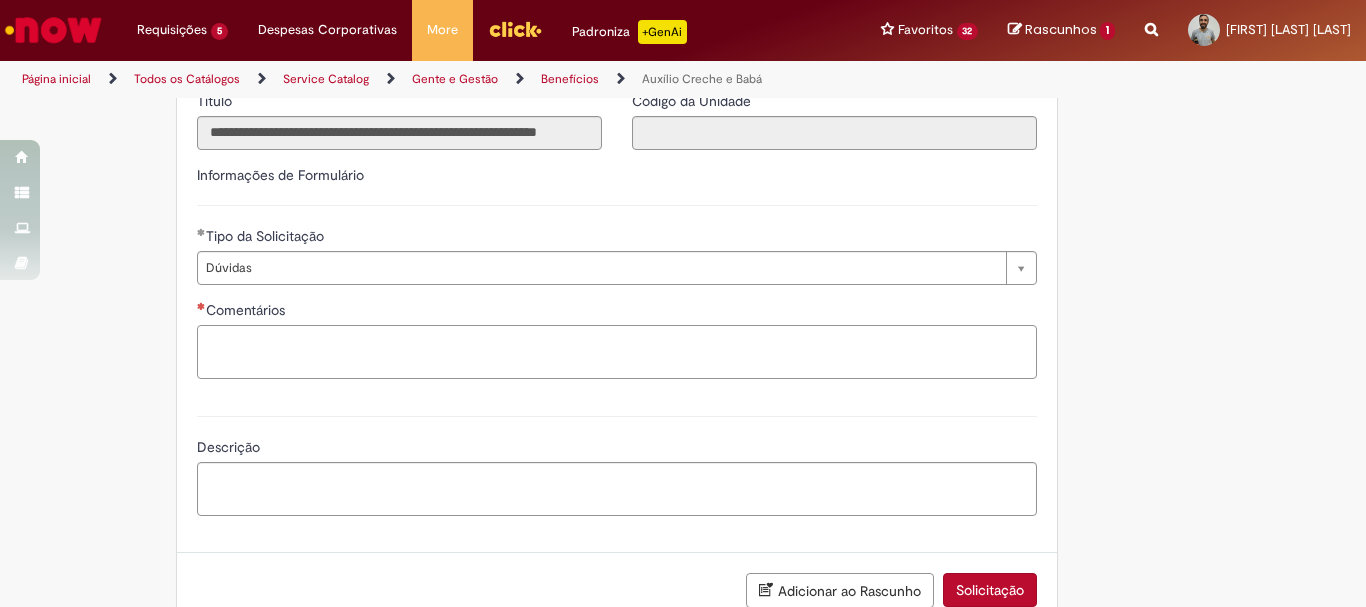 click on "Comentários" at bounding box center (617, 352) 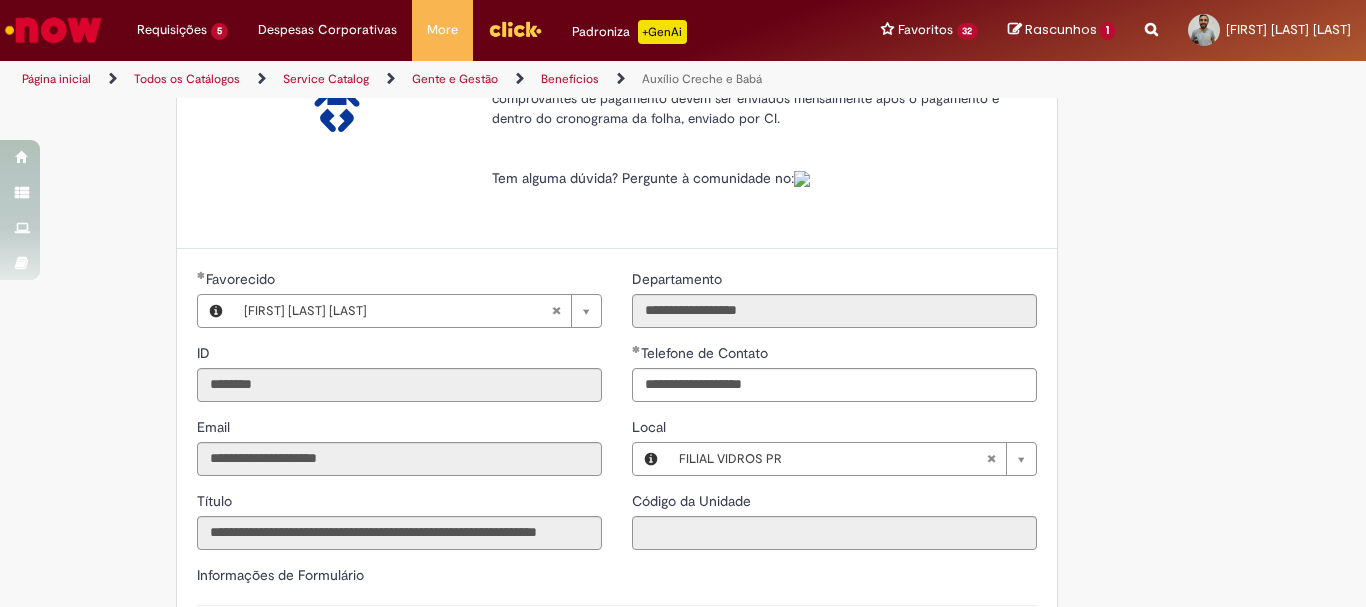 scroll, scrollTop: 0, scrollLeft: 0, axis: both 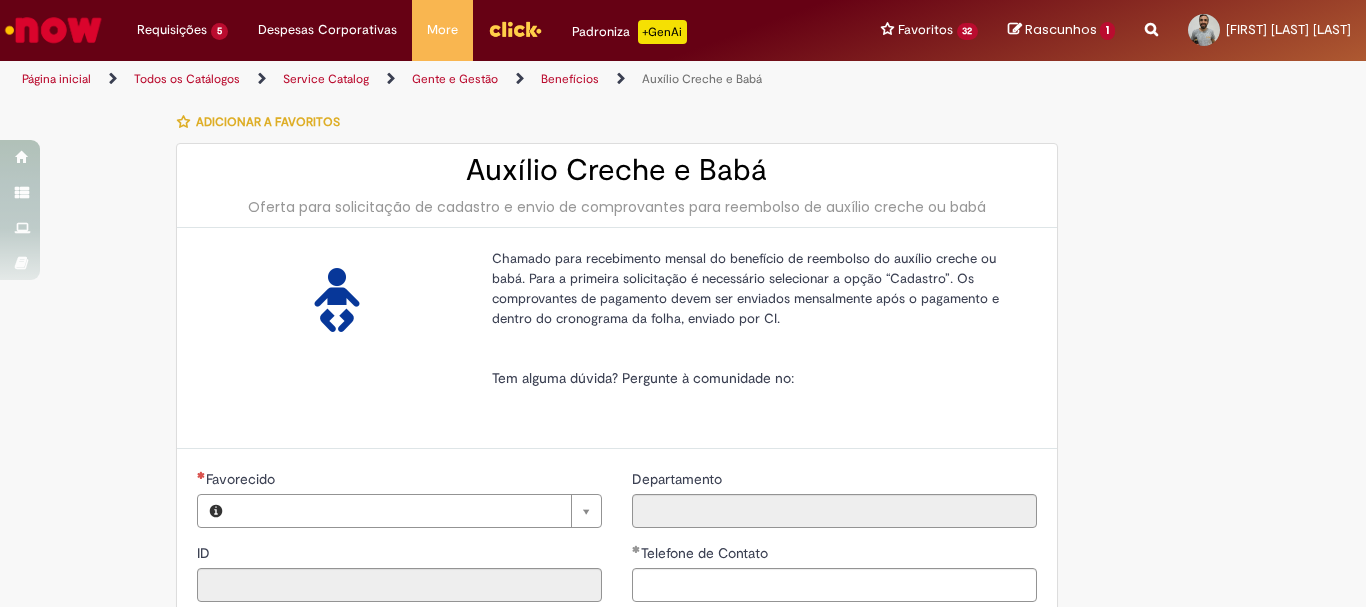 type on "********" 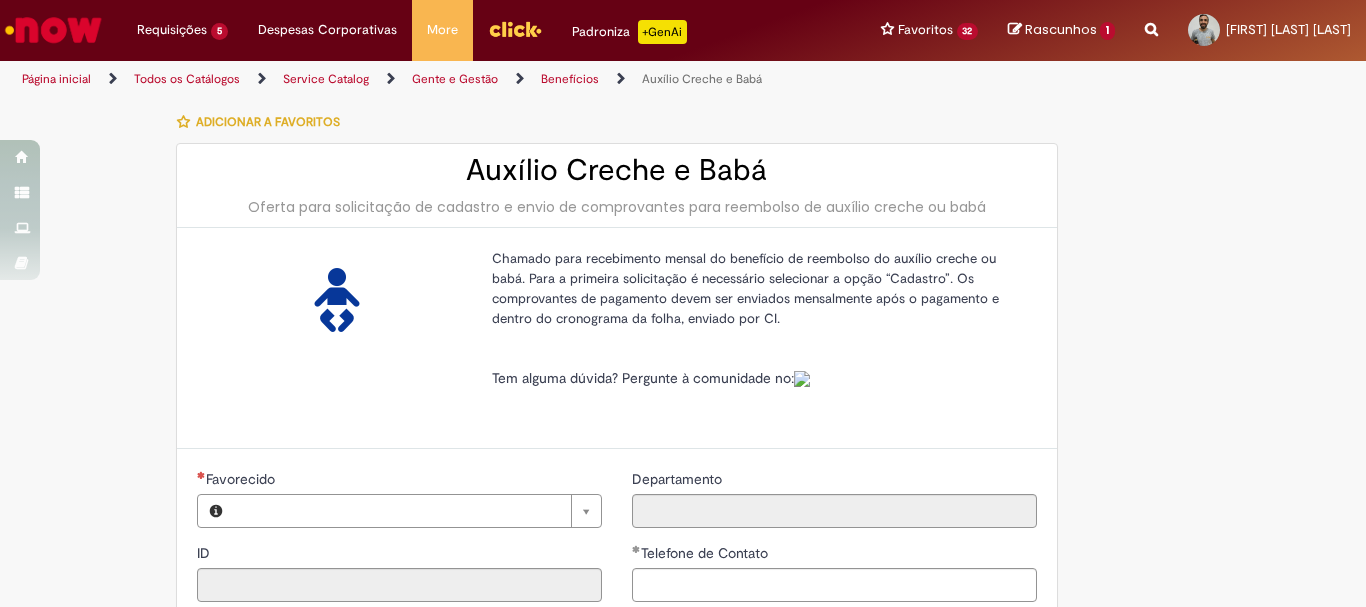 type on "**********" 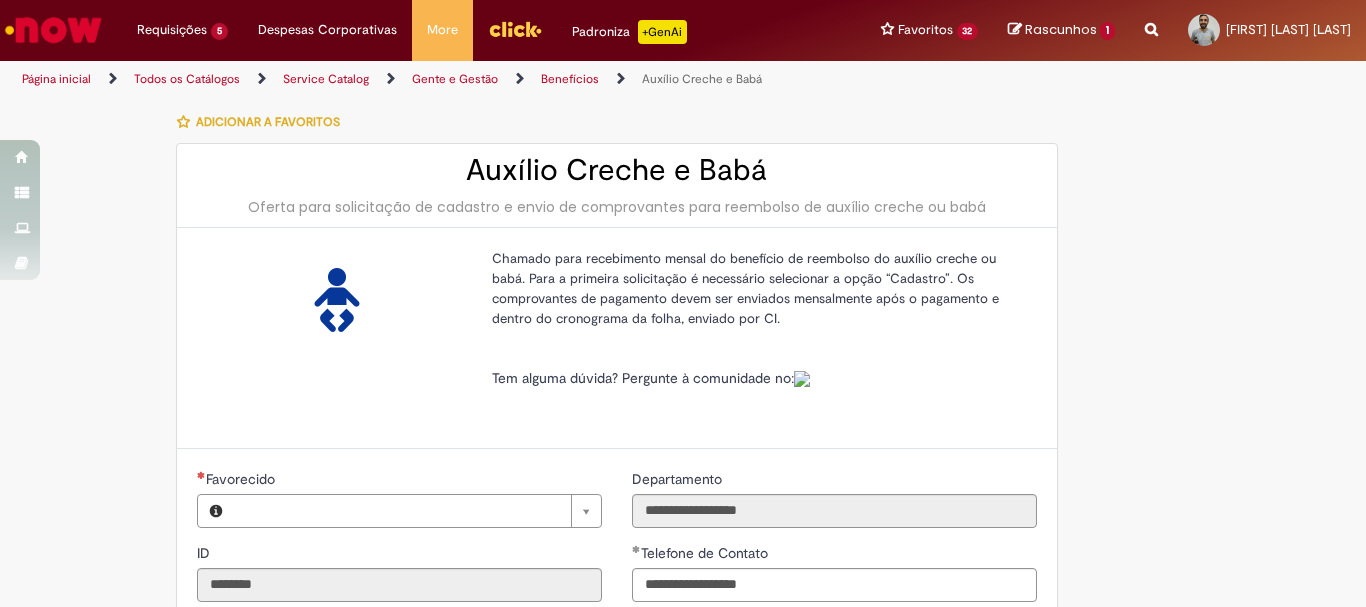 type on "**********" 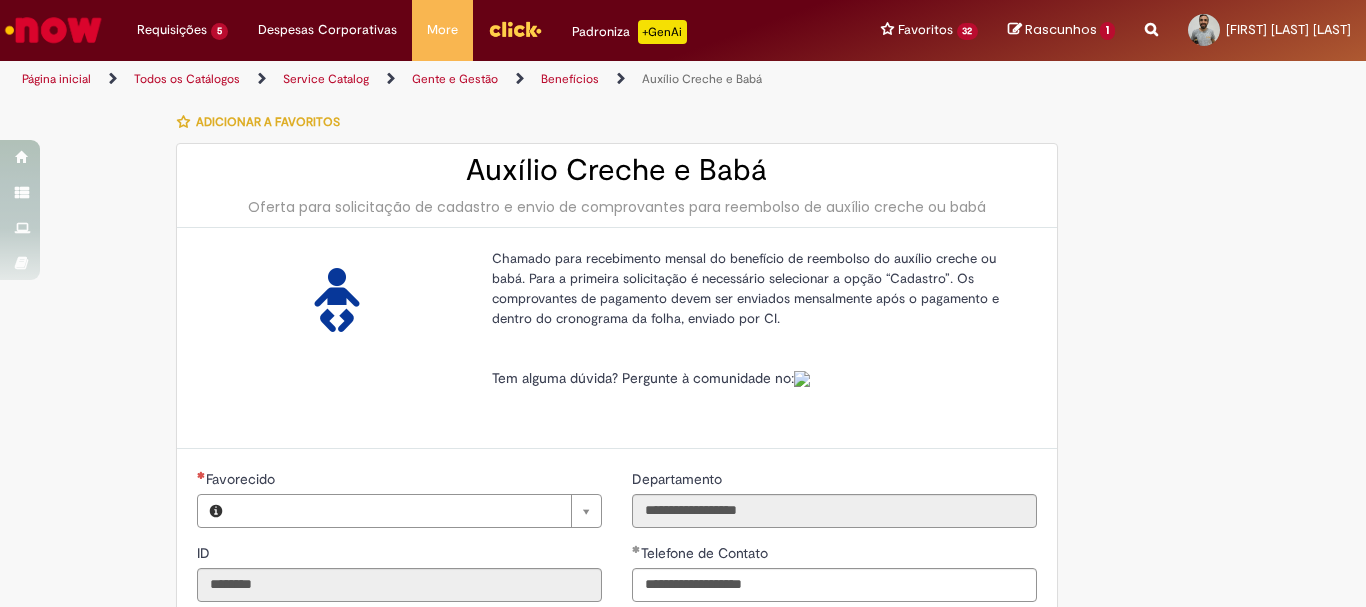 type on "**********" 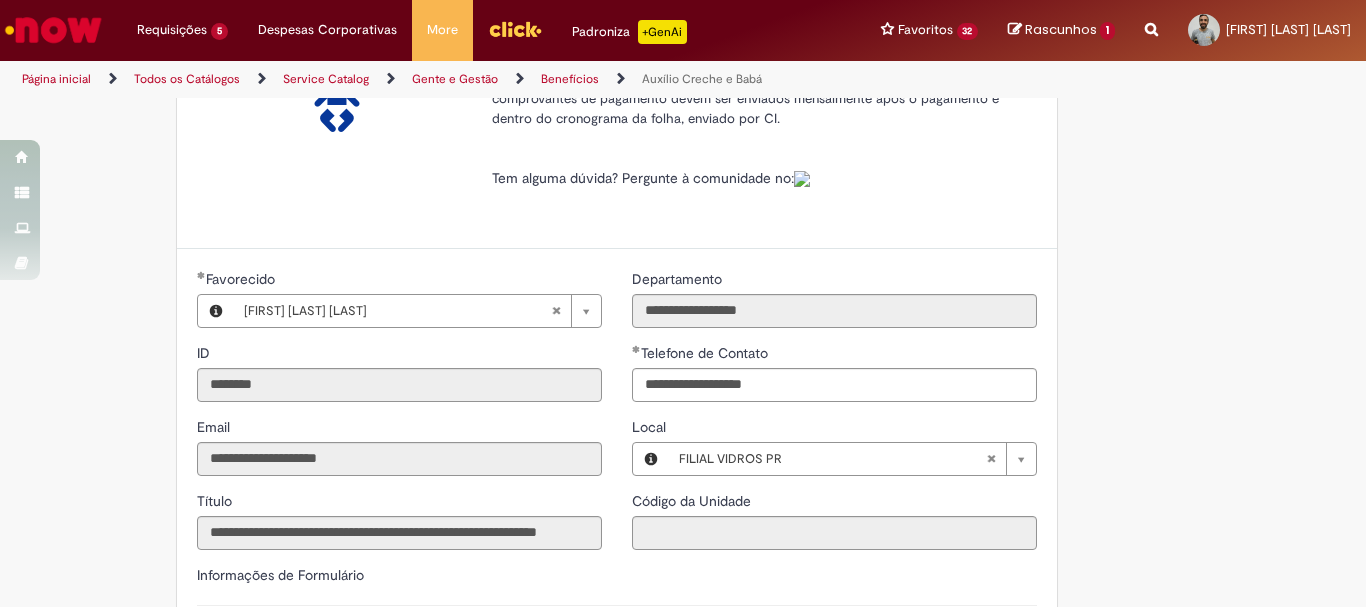 scroll, scrollTop: 573, scrollLeft: 0, axis: vertical 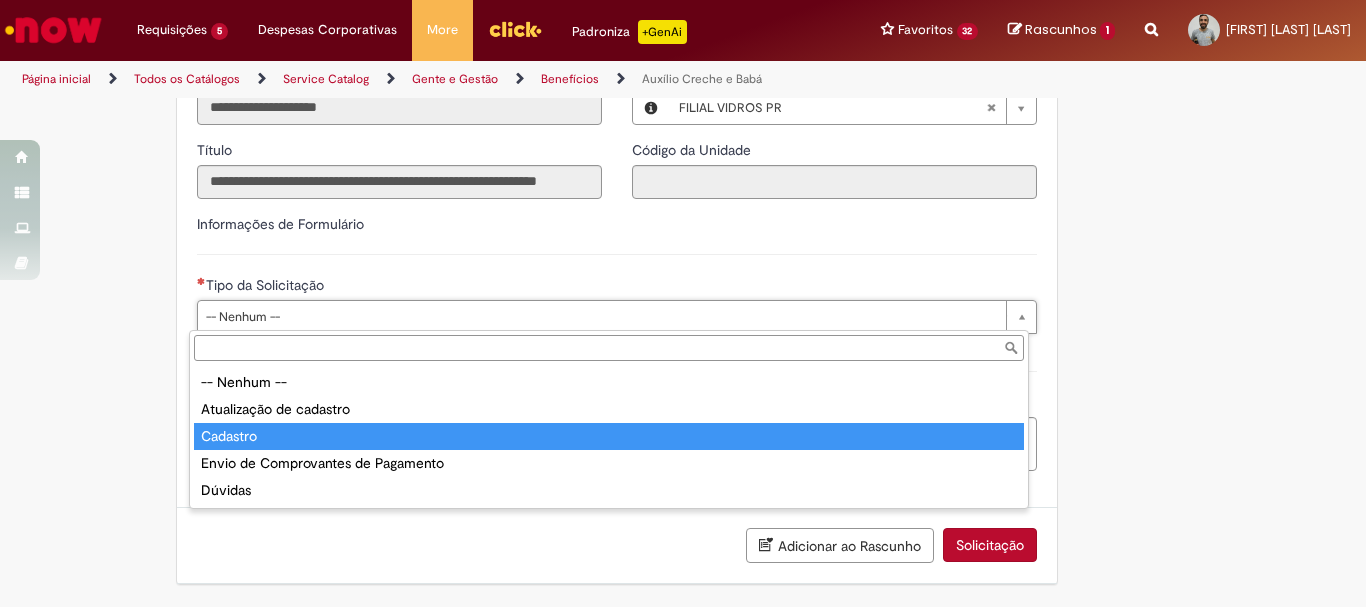 type on "********" 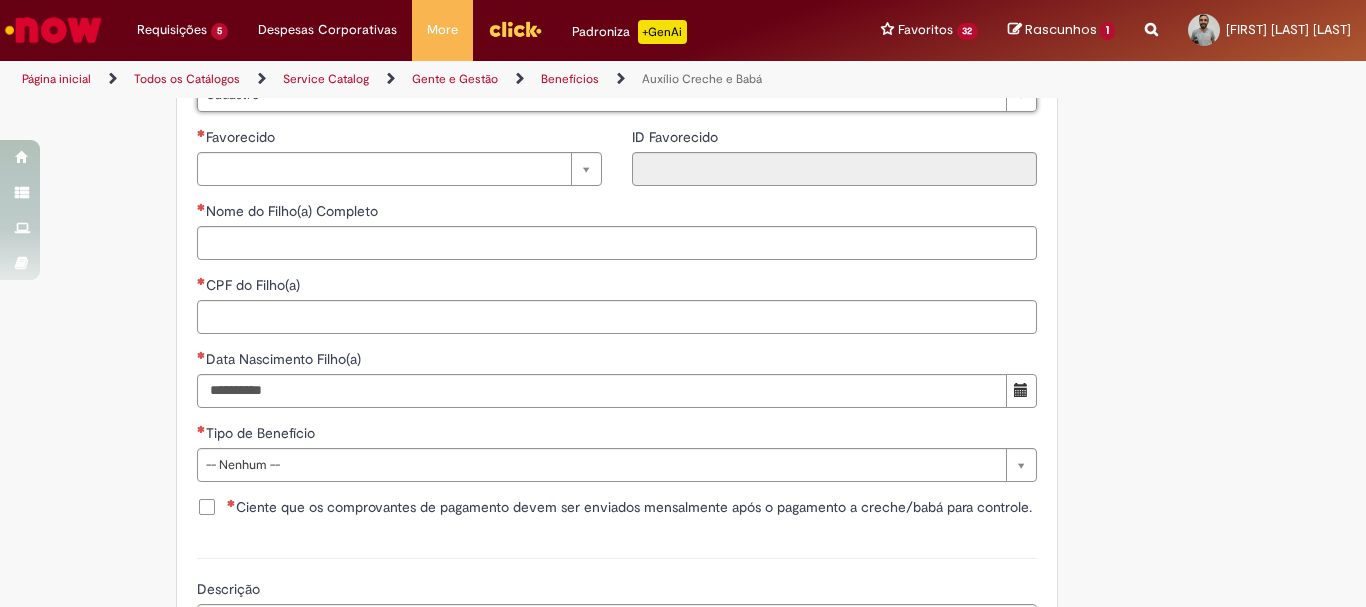 scroll, scrollTop: 973, scrollLeft: 0, axis: vertical 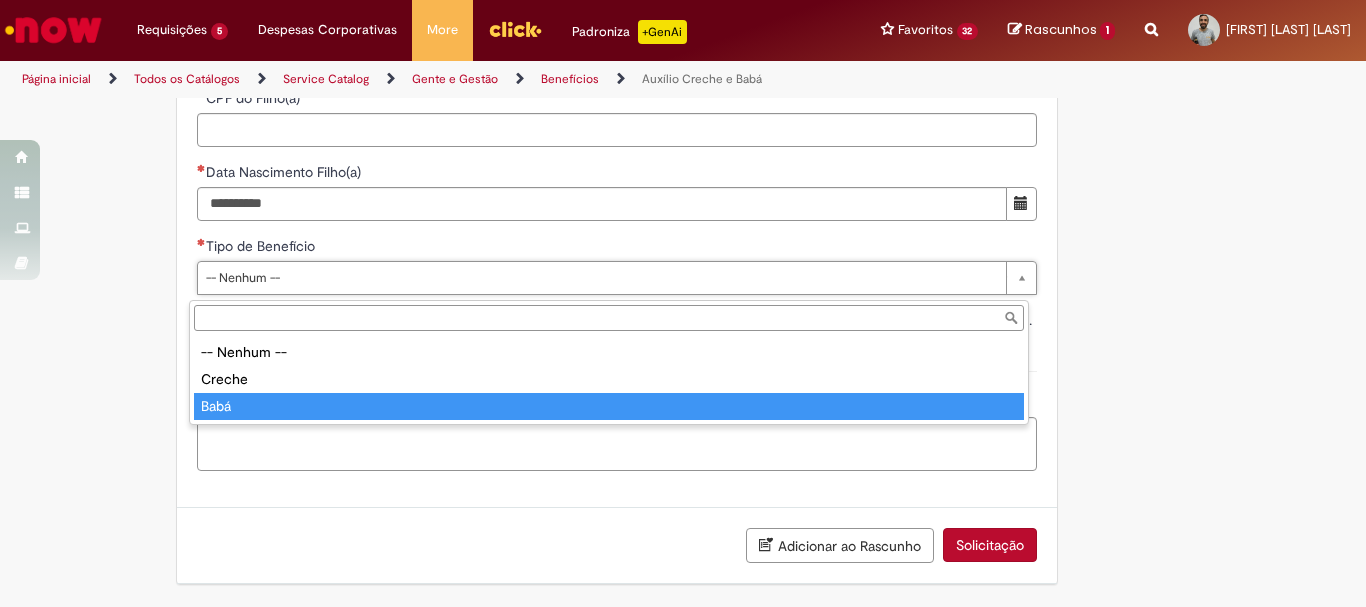 type on "****" 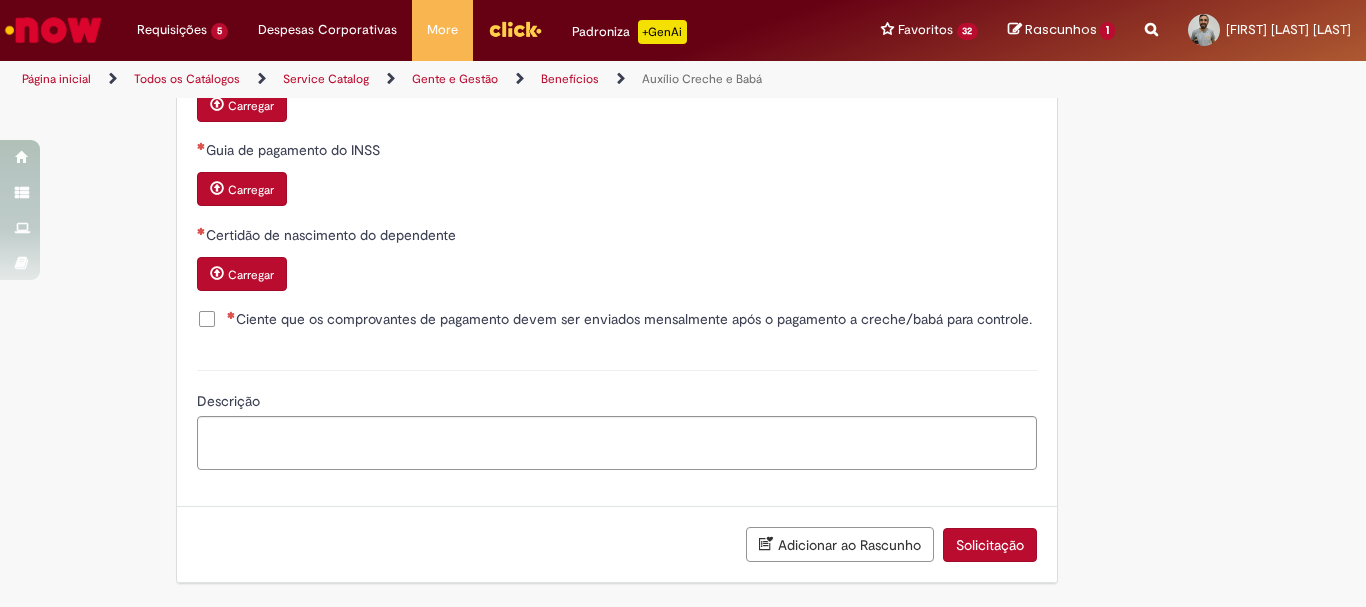 scroll, scrollTop: 1009, scrollLeft: 0, axis: vertical 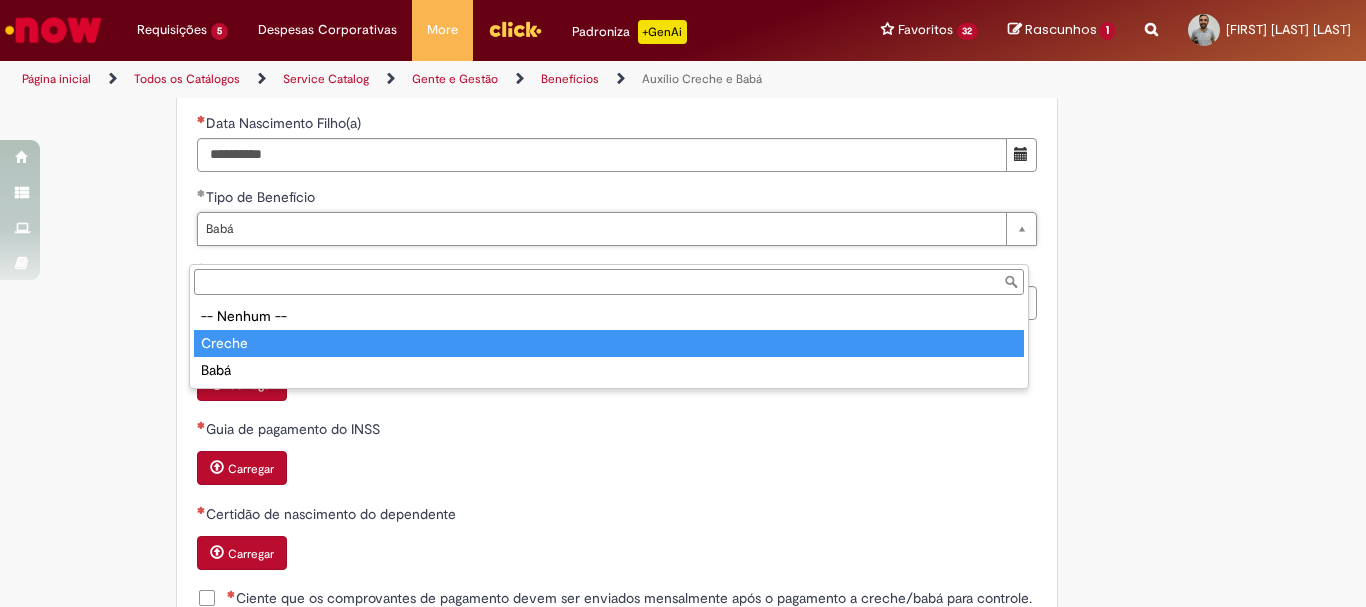 type on "******" 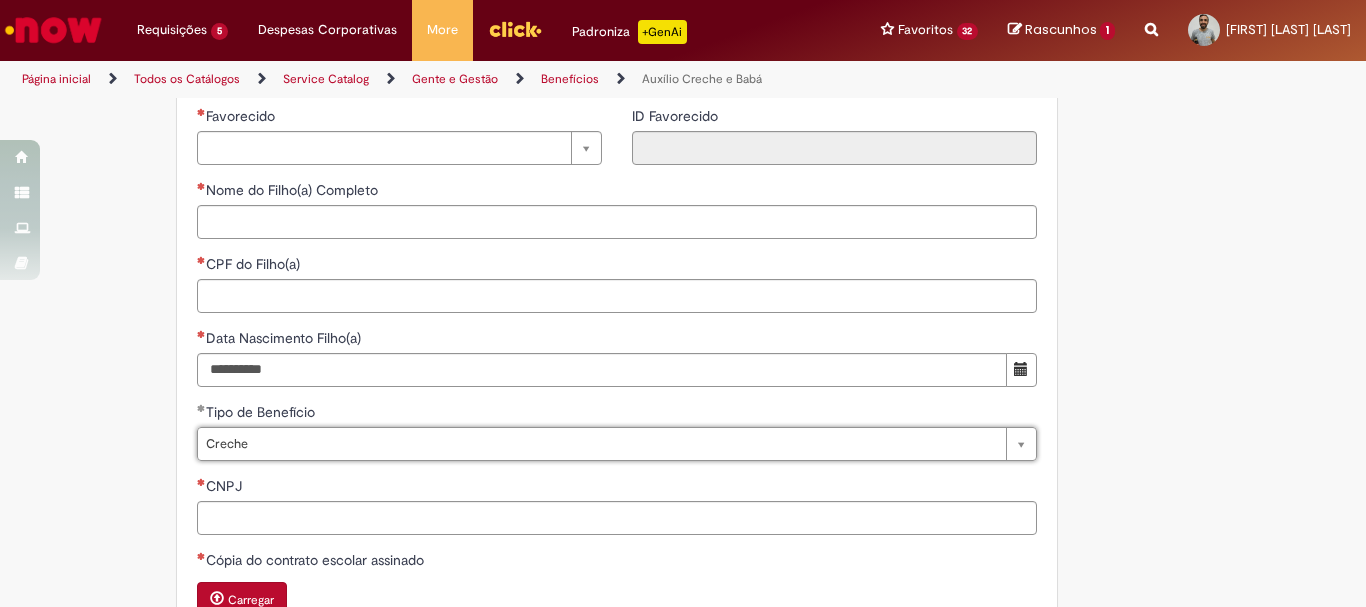 scroll, scrollTop: 594, scrollLeft: 0, axis: vertical 